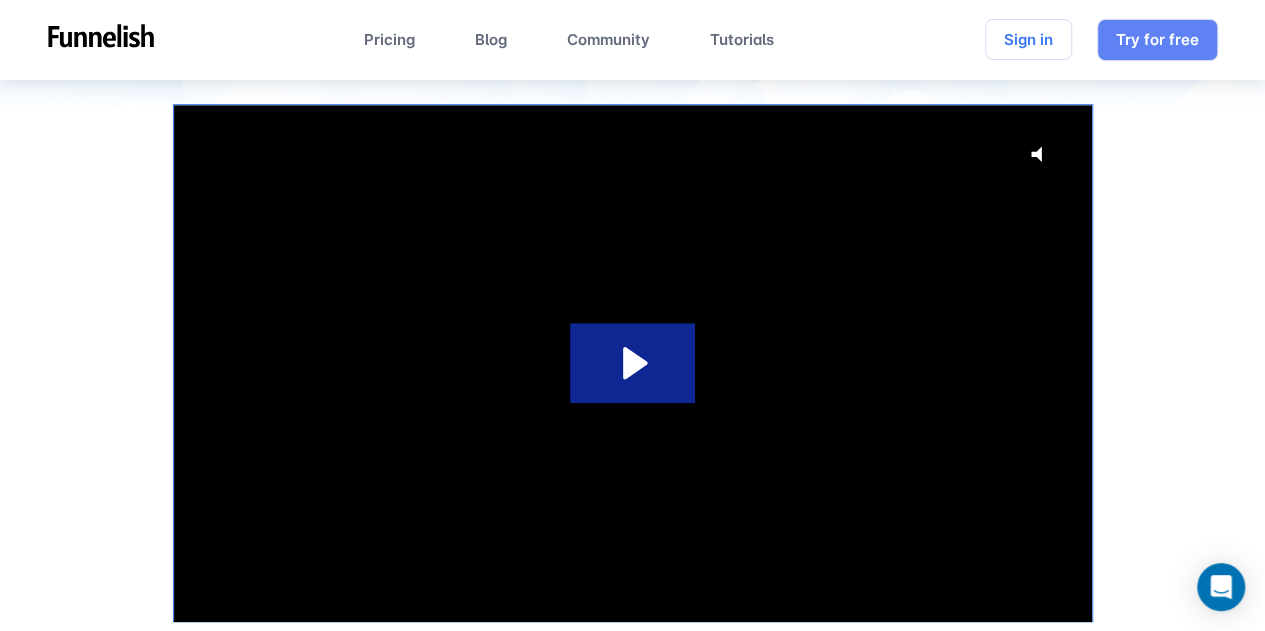 scroll, scrollTop: 409, scrollLeft: 0, axis: vertical 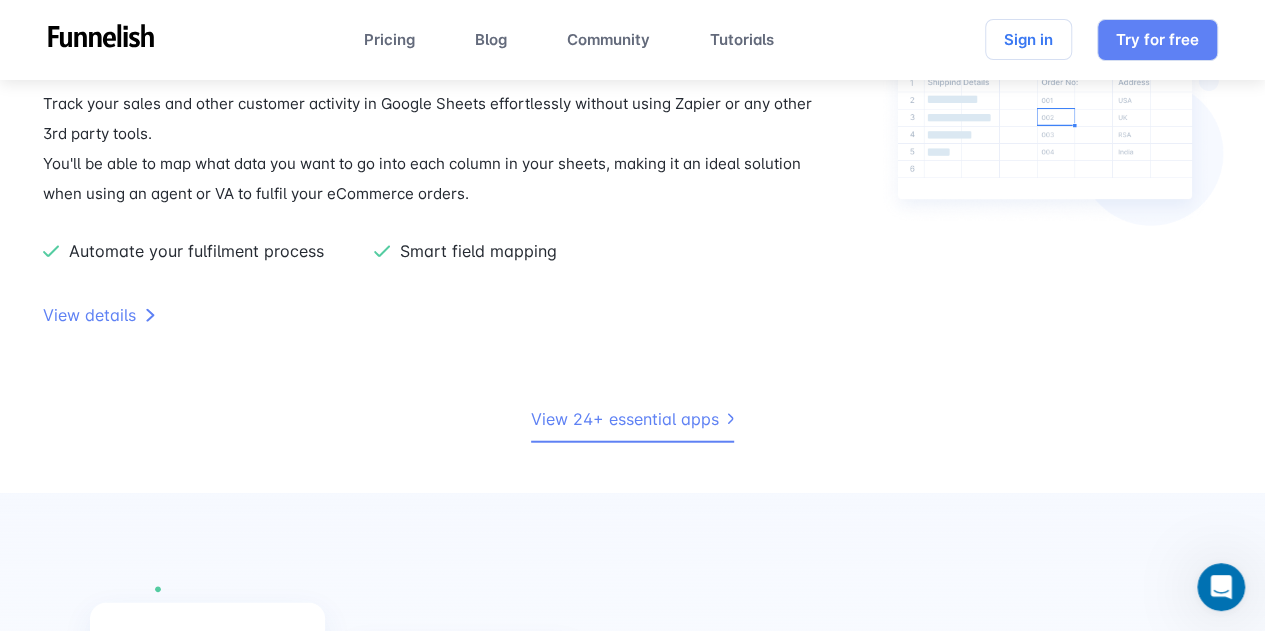 click on "View 24+ essential apps" at bounding box center (632, 420) 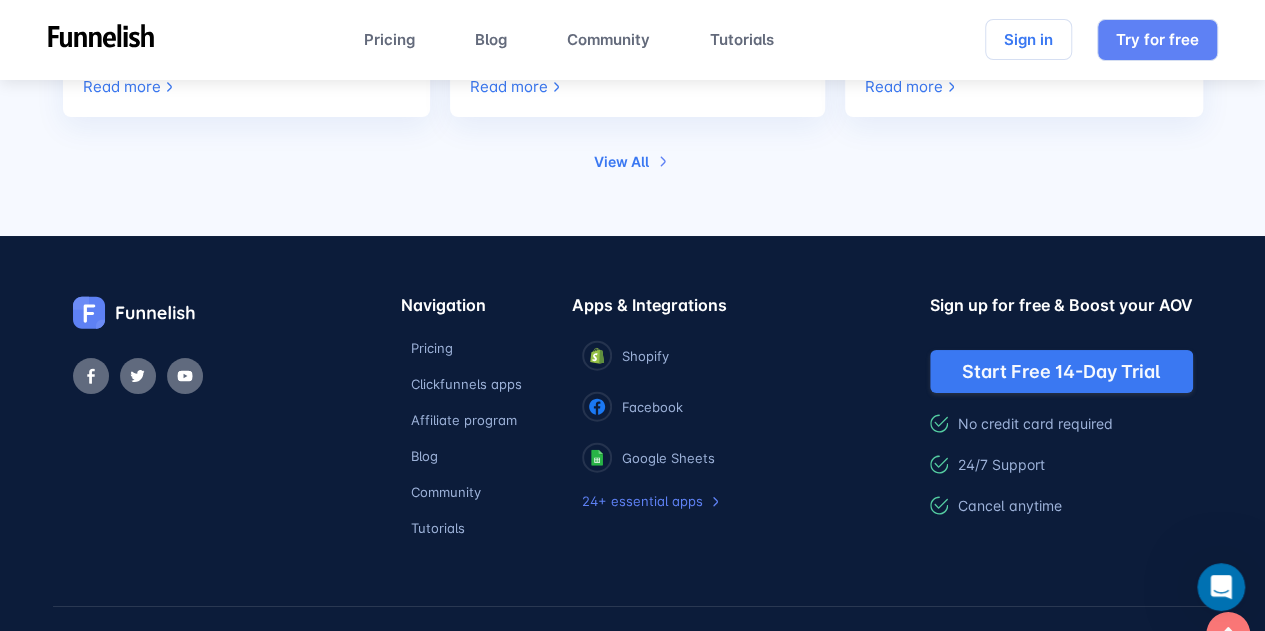 scroll, scrollTop: 11231, scrollLeft: 0, axis: vertical 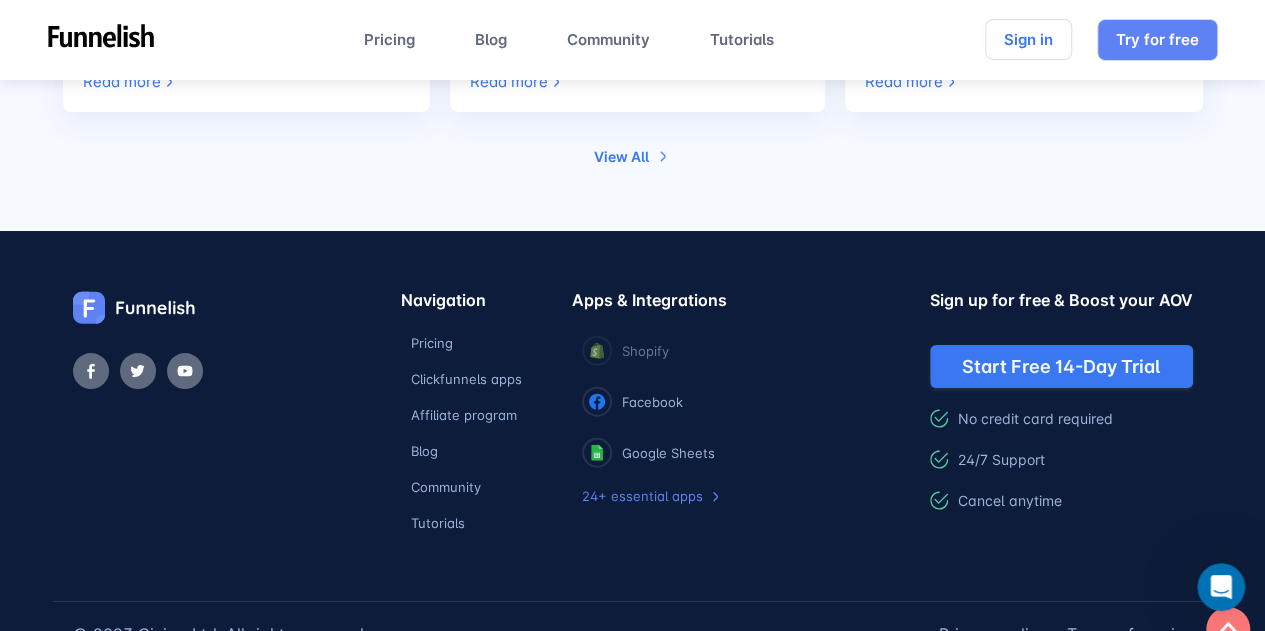 click on "Shopify" at bounding box center (645, 351) 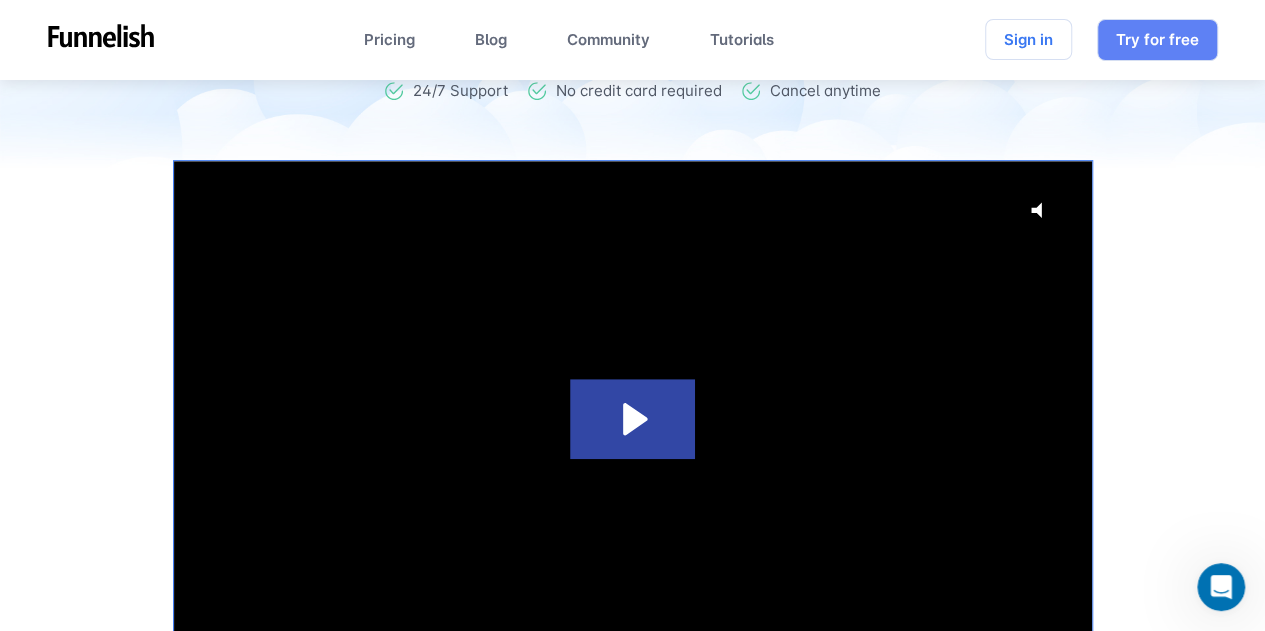 scroll, scrollTop: 416, scrollLeft: 0, axis: vertical 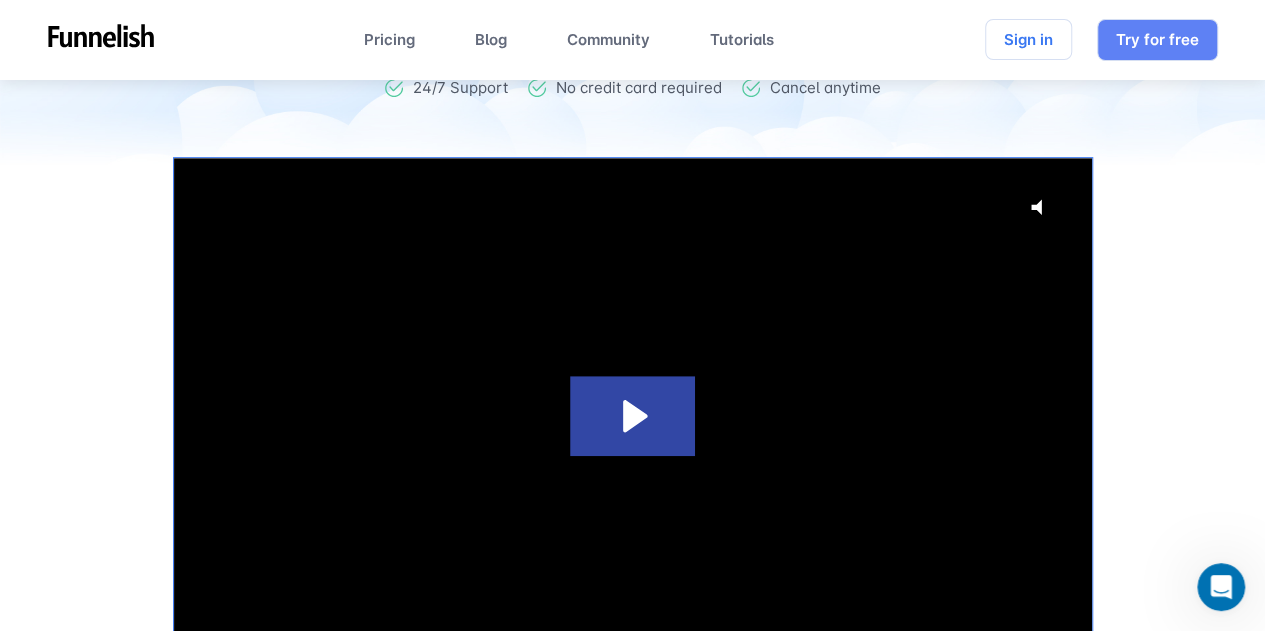 click 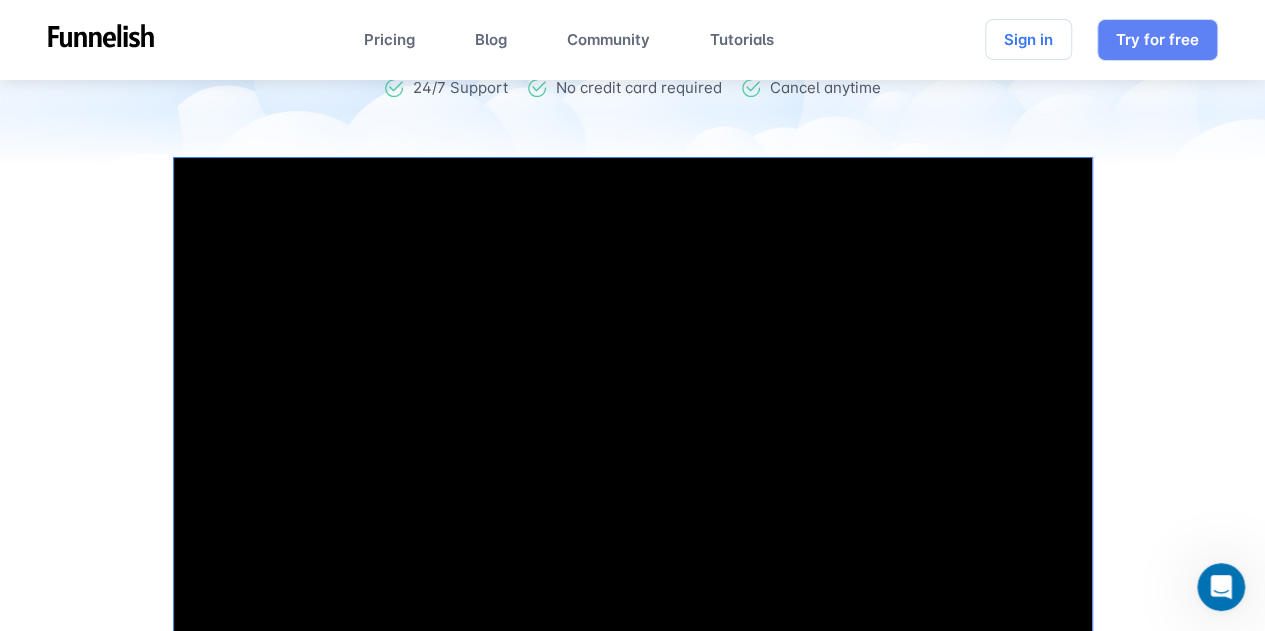scroll, scrollTop: 553, scrollLeft: 0, axis: vertical 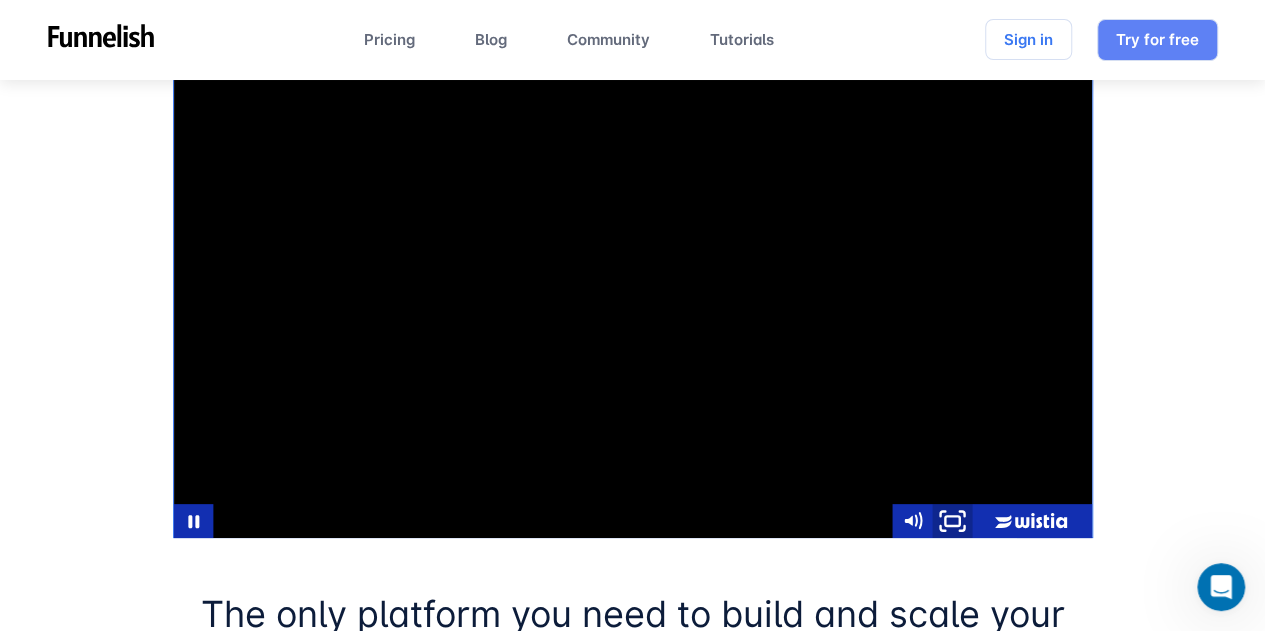 click 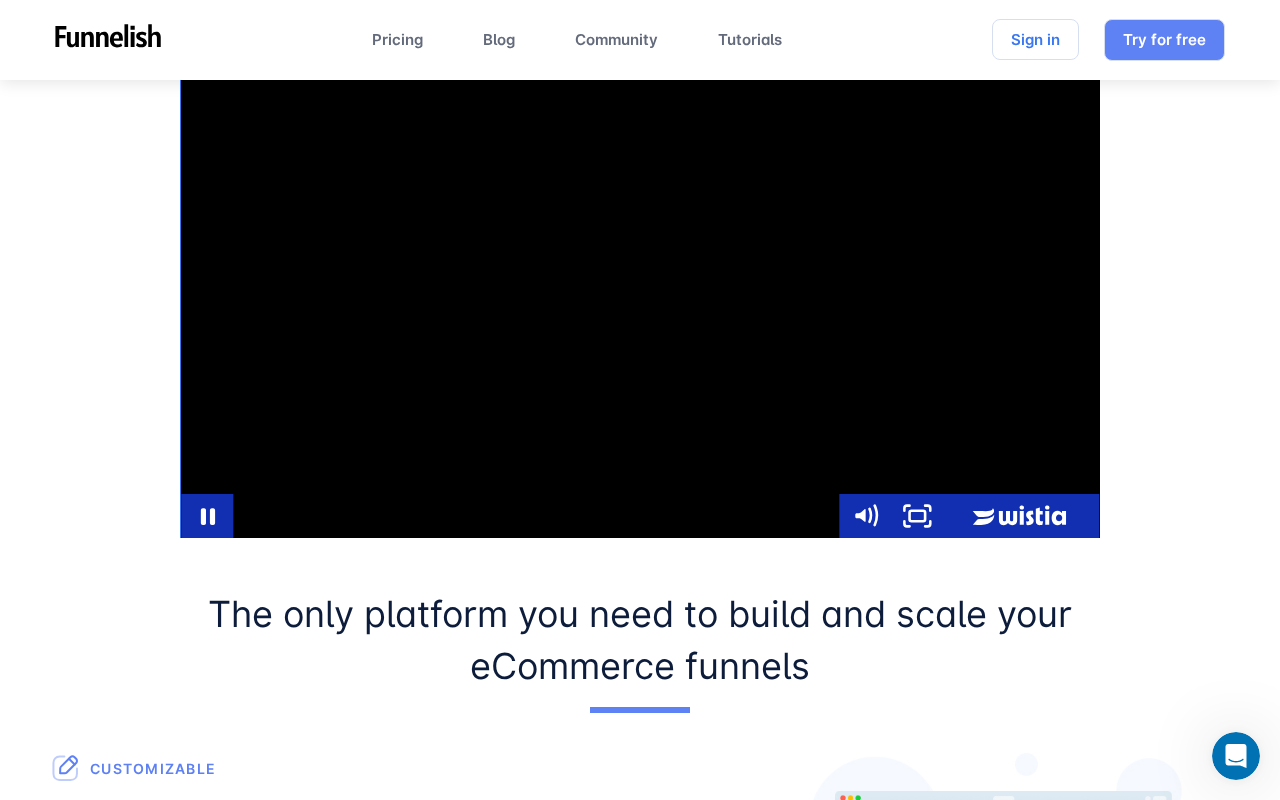 type 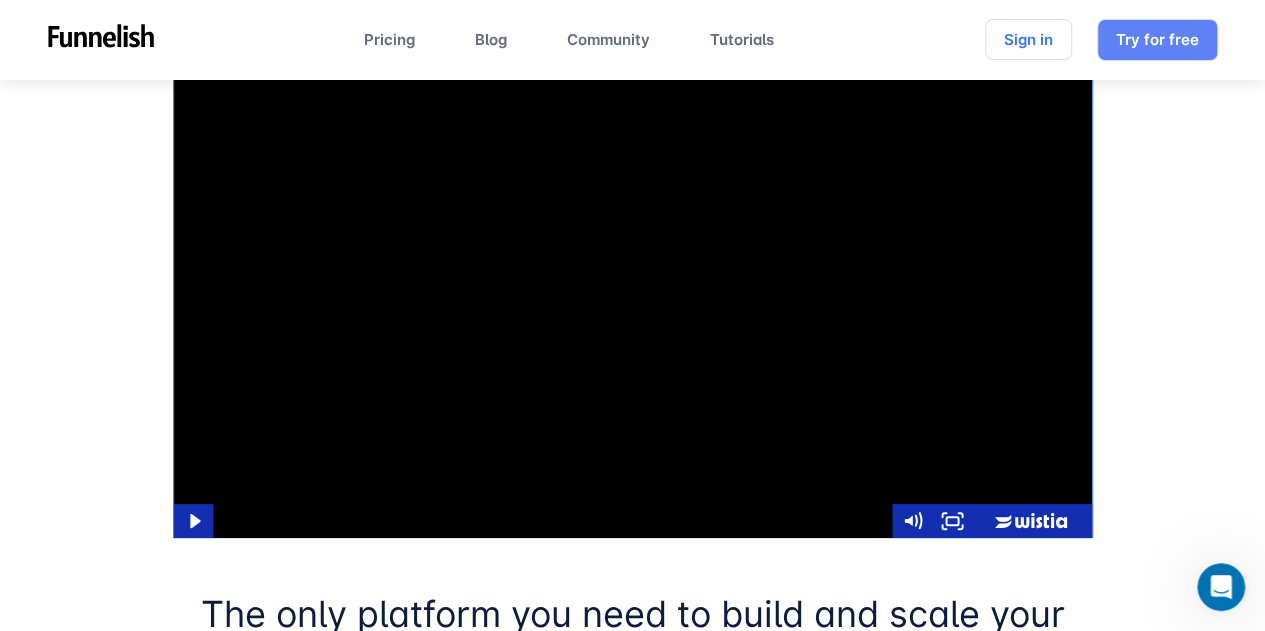 click at bounding box center (633, 279) 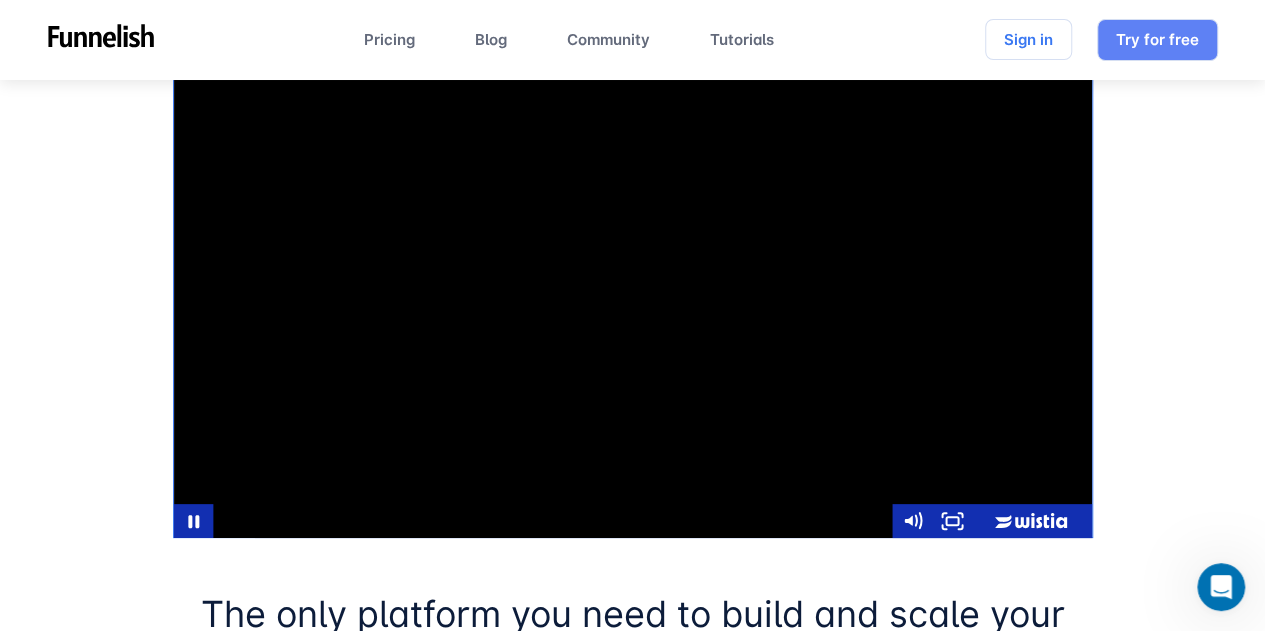 click at bounding box center (633, 279) 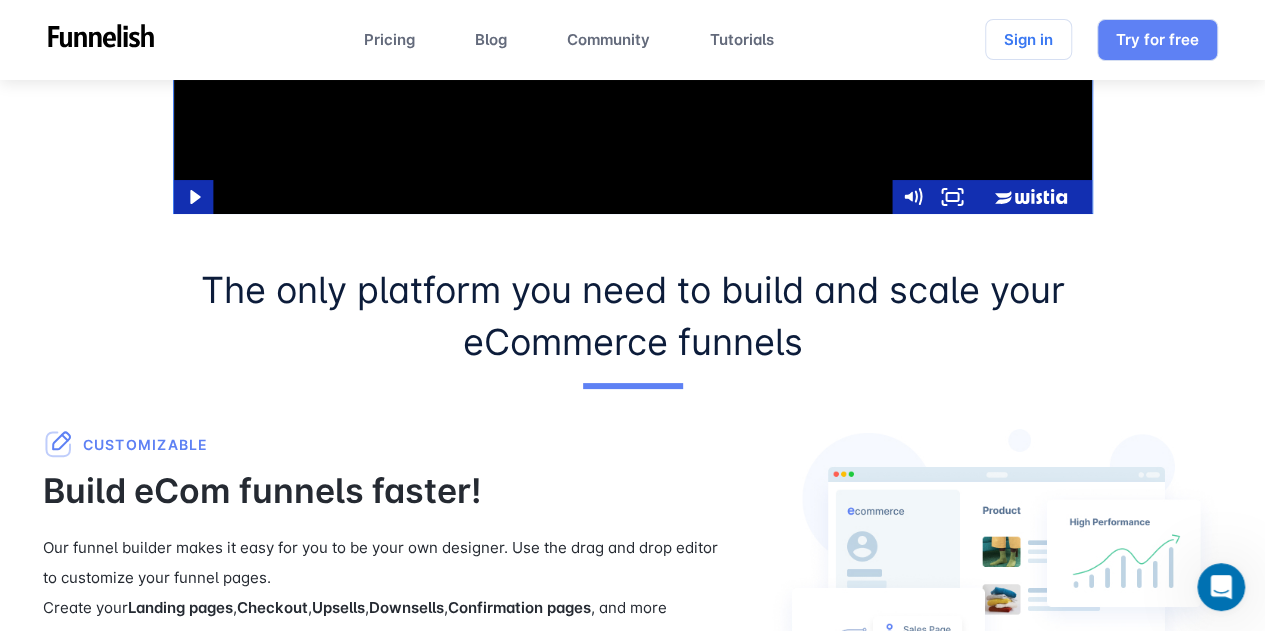 scroll, scrollTop: 881, scrollLeft: 0, axis: vertical 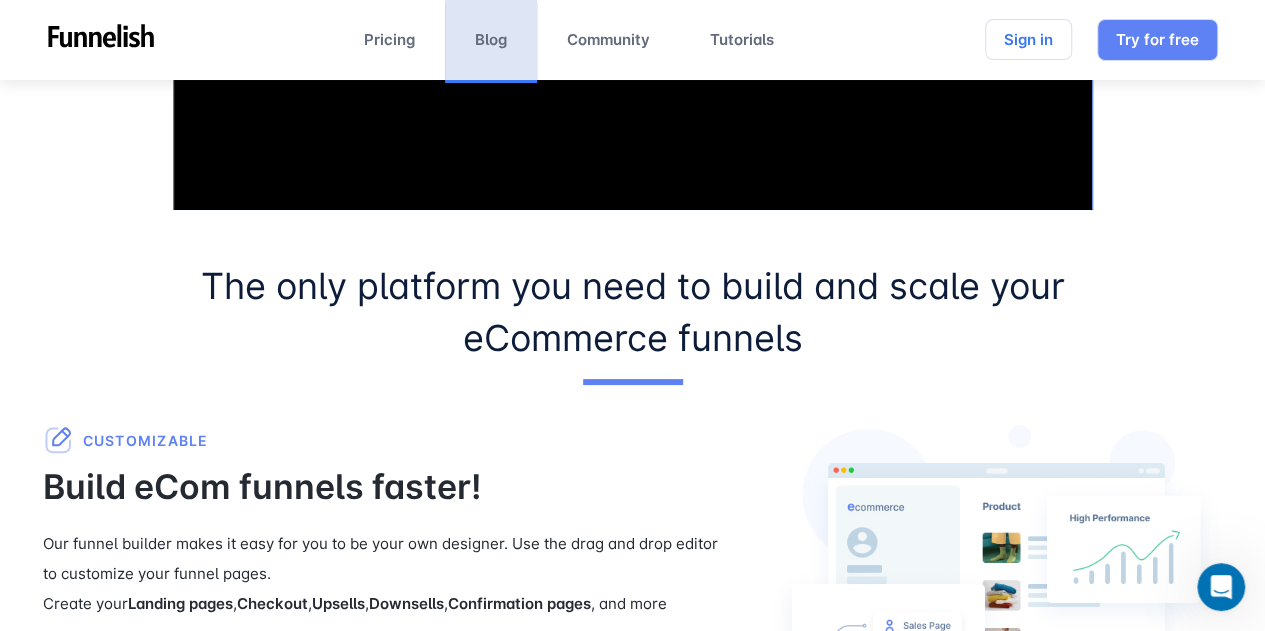click on "Blog" at bounding box center [491, 40] 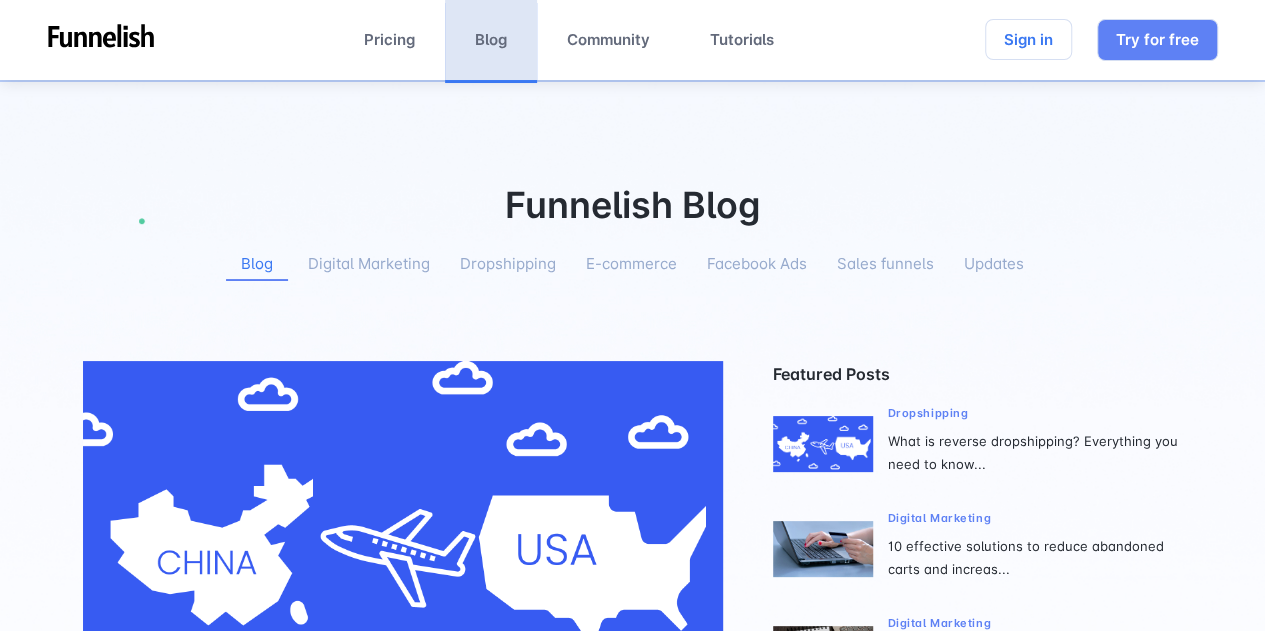 scroll, scrollTop: 126, scrollLeft: 0, axis: vertical 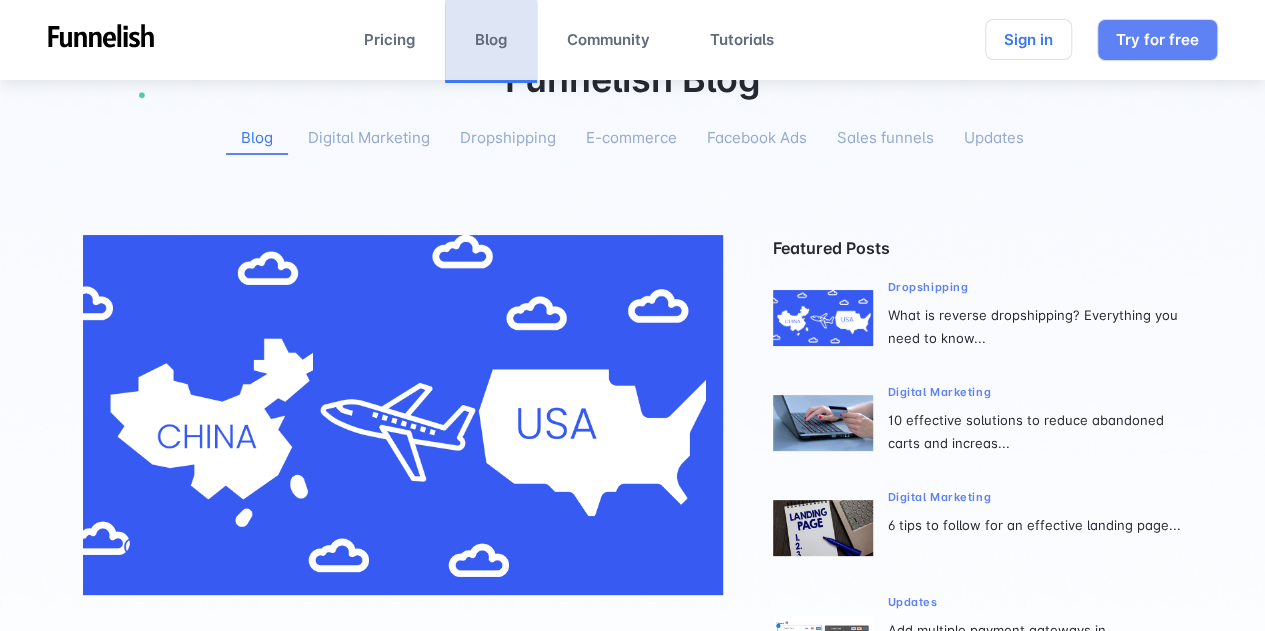 click on "E-commerce" at bounding box center [631, 138] 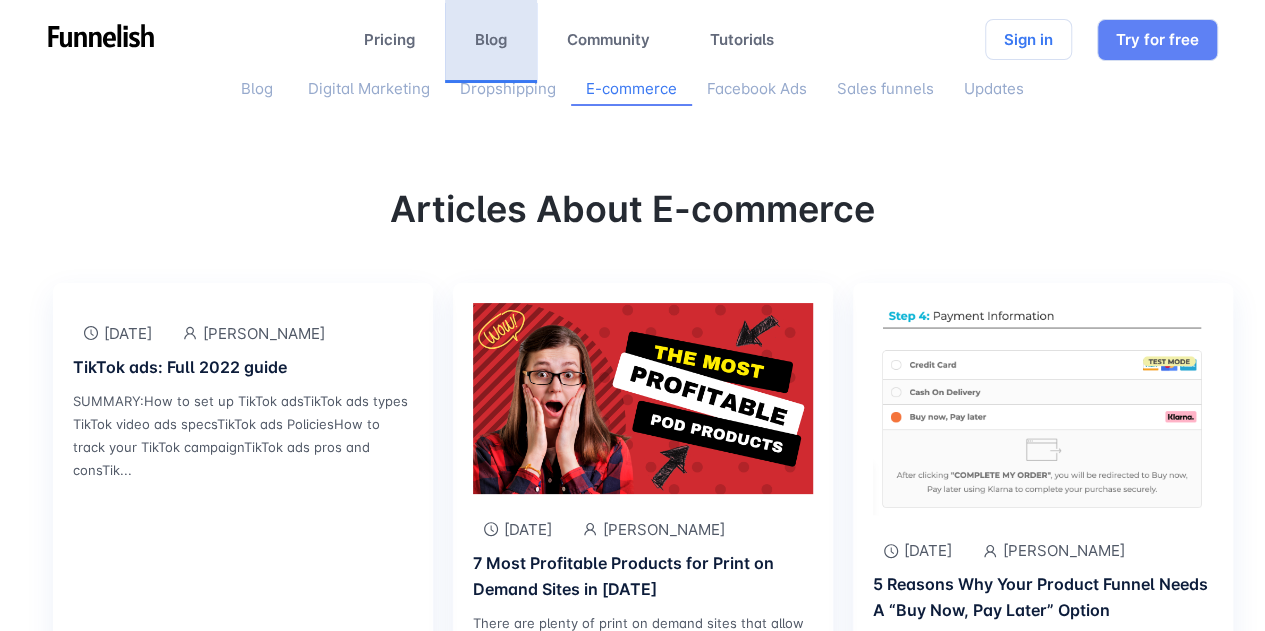 scroll, scrollTop: 0, scrollLeft: 0, axis: both 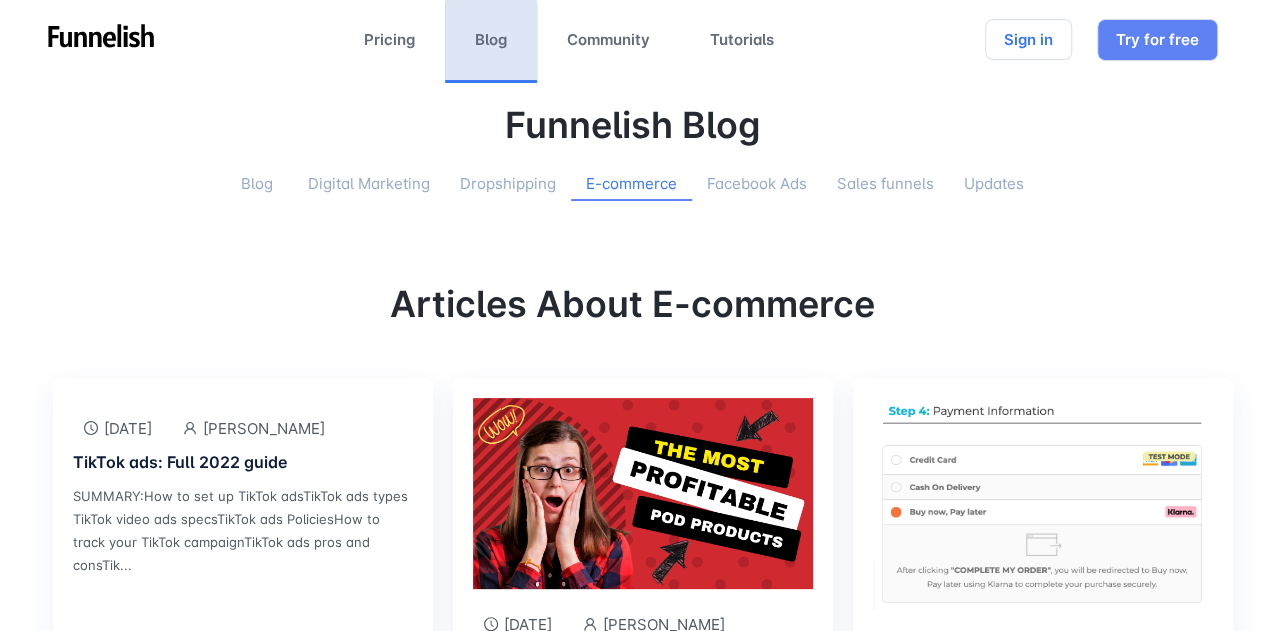 click on "Facebook Ads" at bounding box center [757, 184] 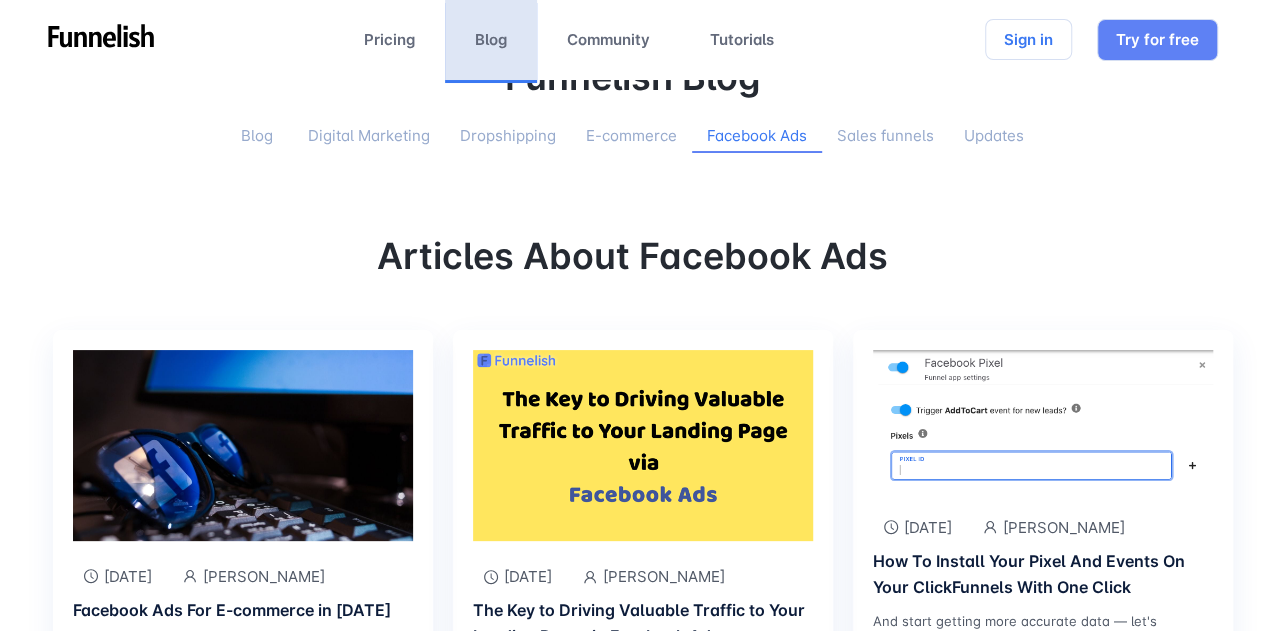 scroll, scrollTop: 26, scrollLeft: 0, axis: vertical 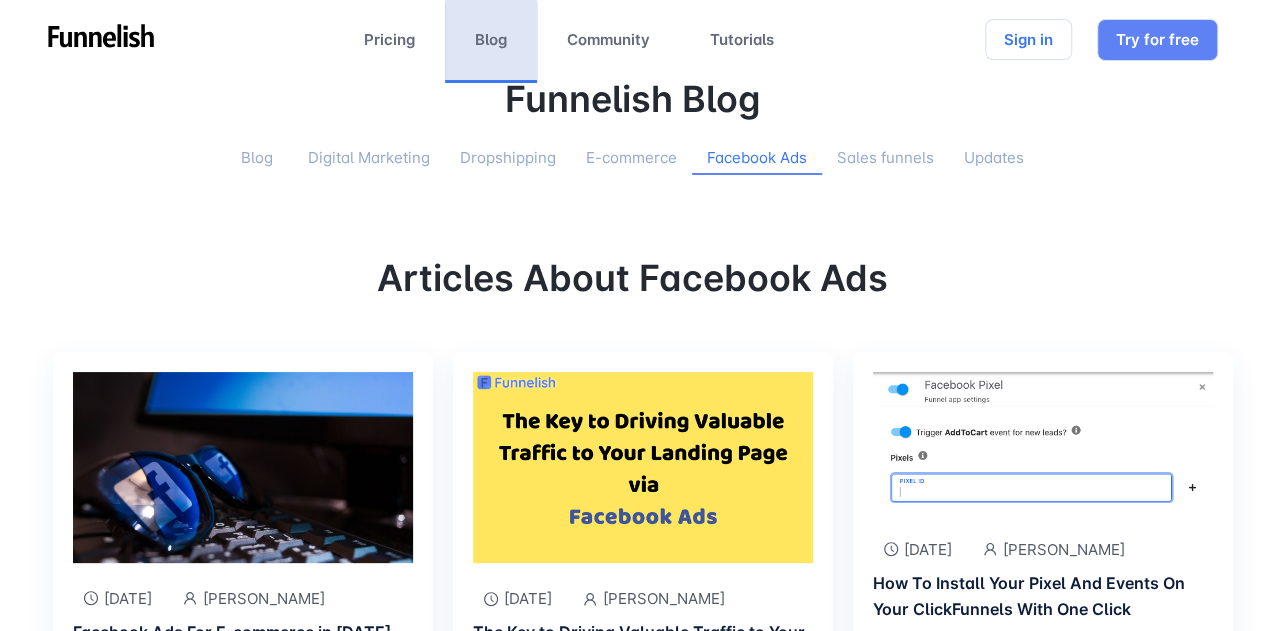 click on "Sales funnels" at bounding box center [885, 158] 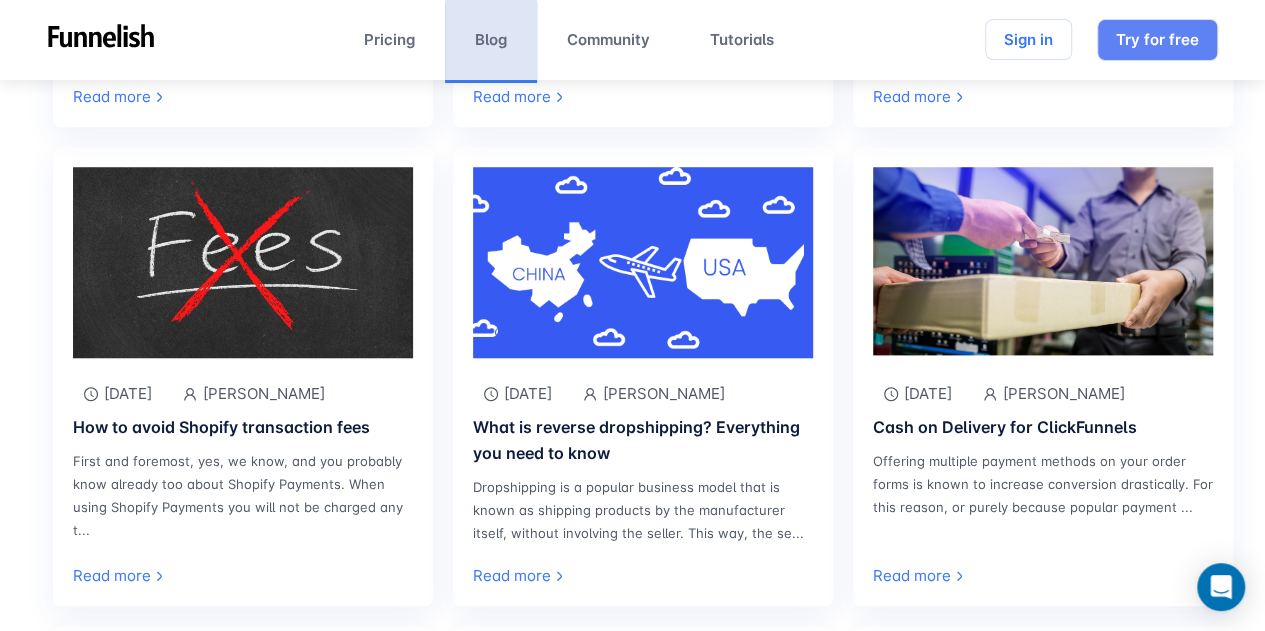 scroll, scrollTop: 732, scrollLeft: 0, axis: vertical 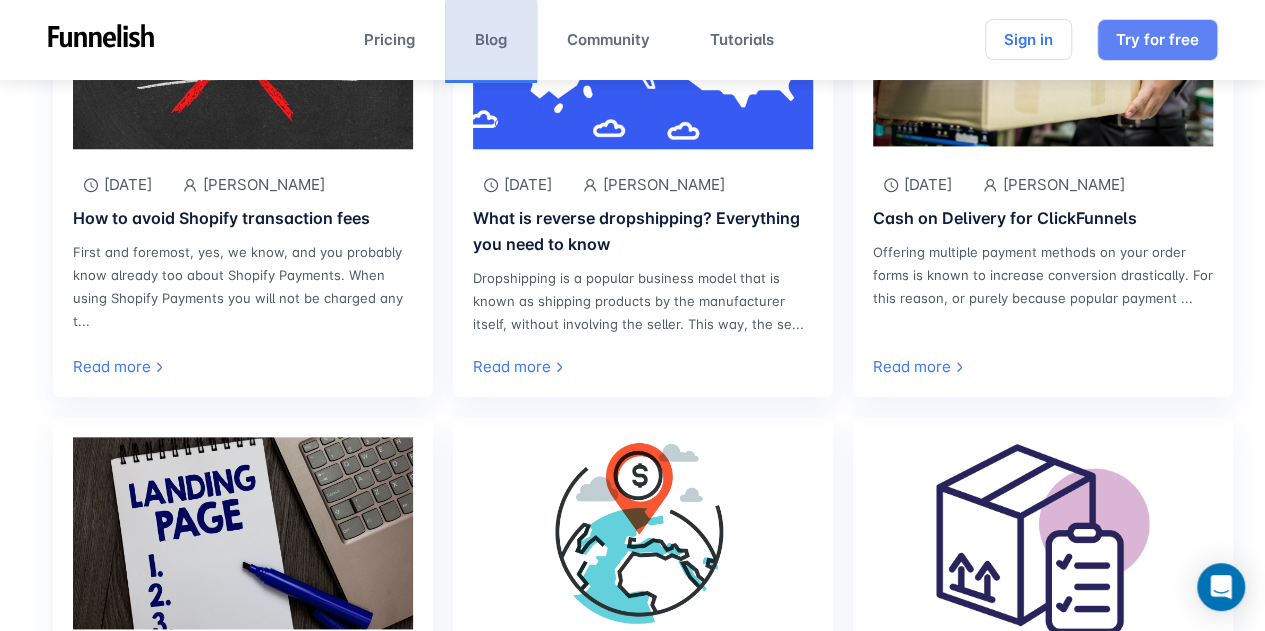 click on "[DATE]     [PERSON_NAME] on Delivery for ClickFunnels   Offering multiple payment methods on your order forms is known to increase conversion drastically. For this reason, or purely because popular payment ...   Read more" at bounding box center [1043, 167] 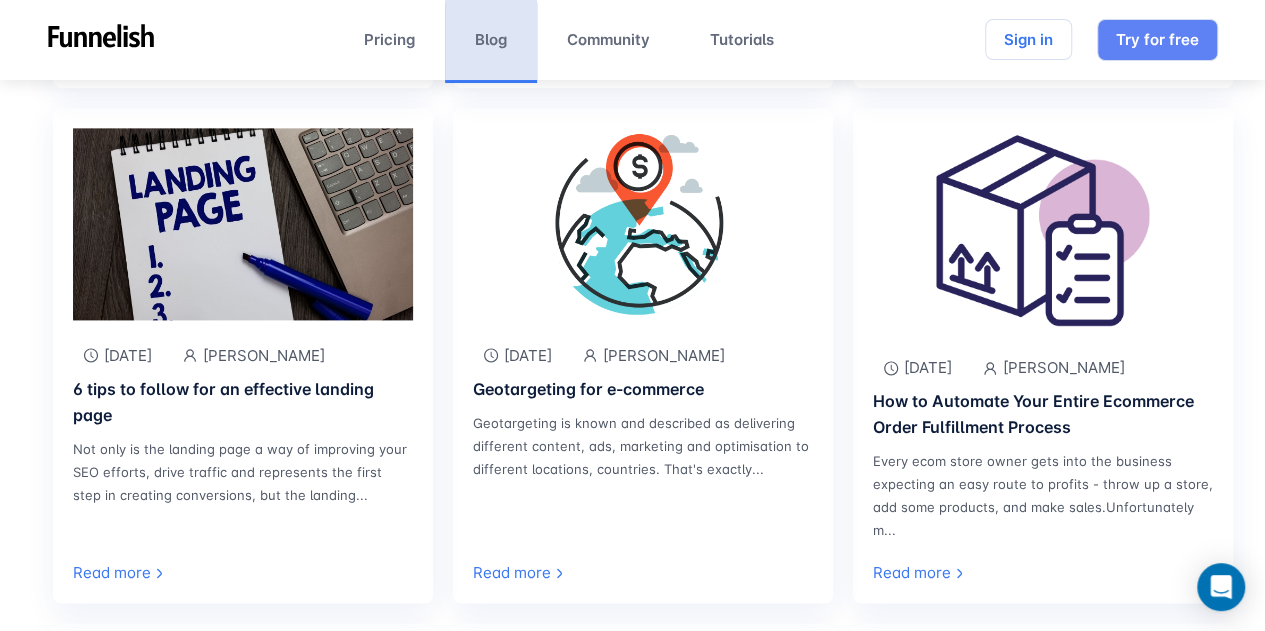 scroll, scrollTop: 1252, scrollLeft: 0, axis: vertical 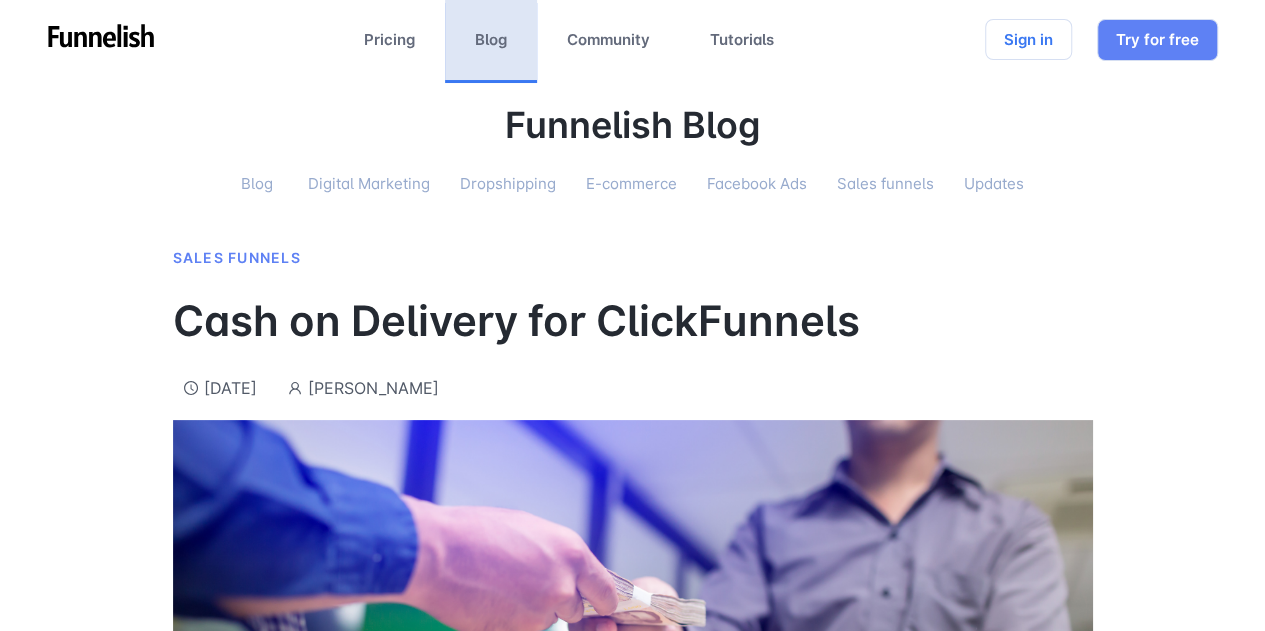 click on "Pricing   Blog   Community   Tutorials   Sign in   Try for free" at bounding box center [633, 40] 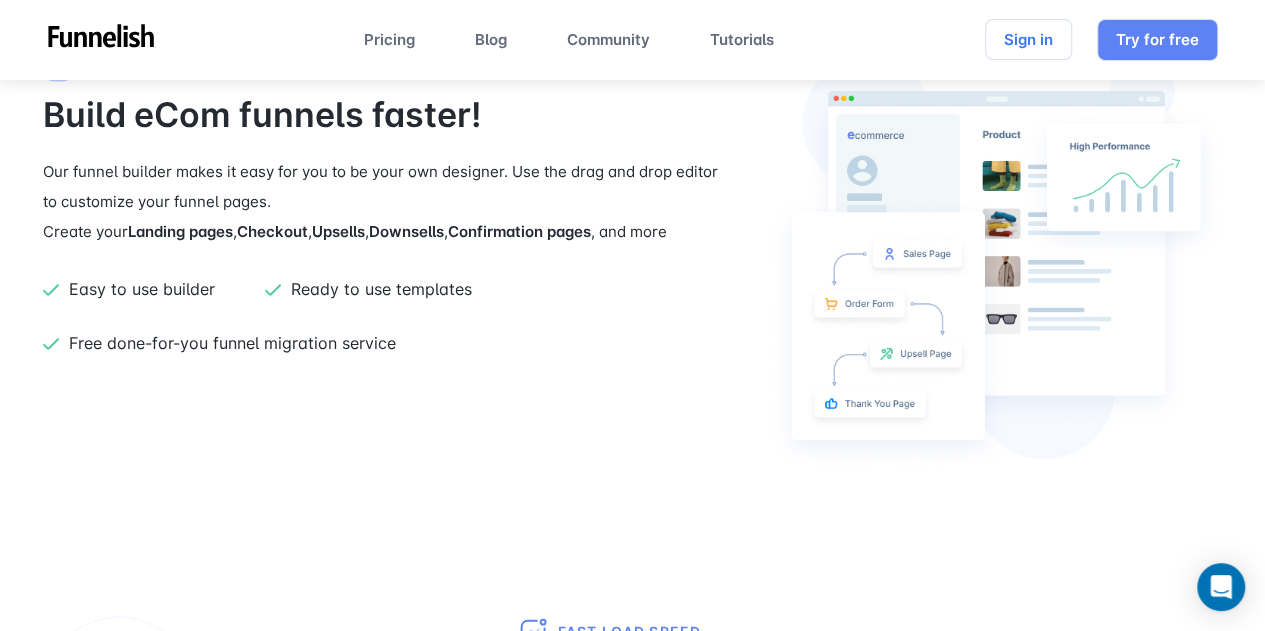 scroll, scrollTop: 1252, scrollLeft: 0, axis: vertical 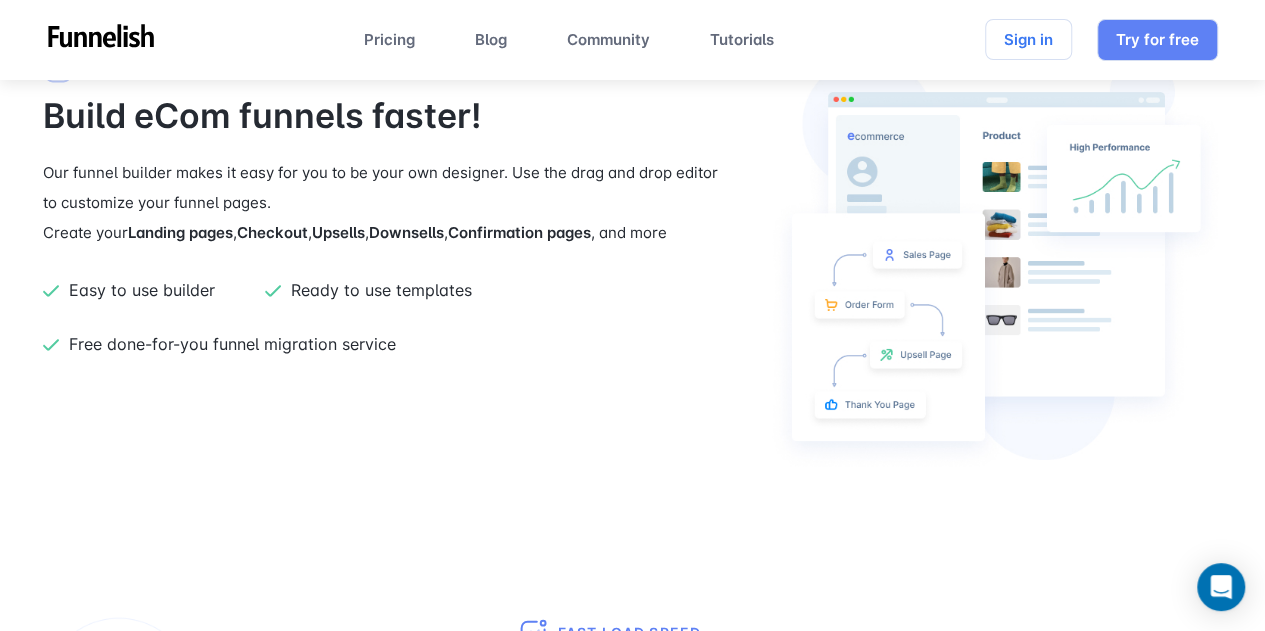 click on "Ready to use templates" at bounding box center [381, 290] 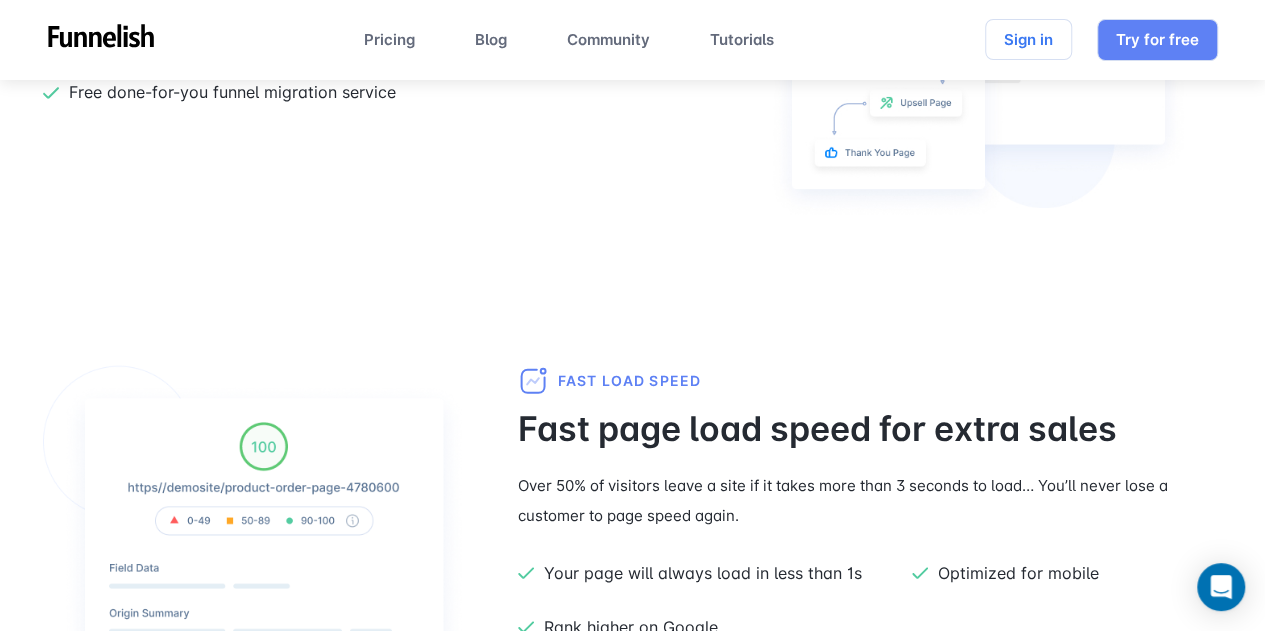 scroll, scrollTop: 1505, scrollLeft: 0, axis: vertical 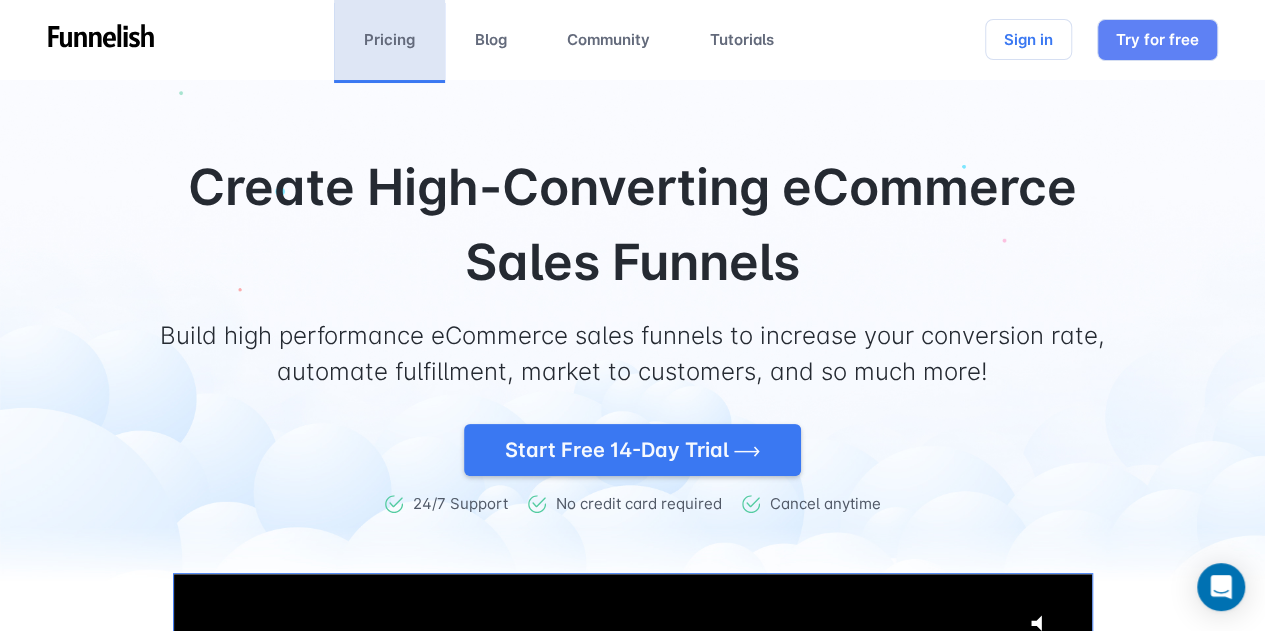 click on "Pricing" at bounding box center (389, 40) 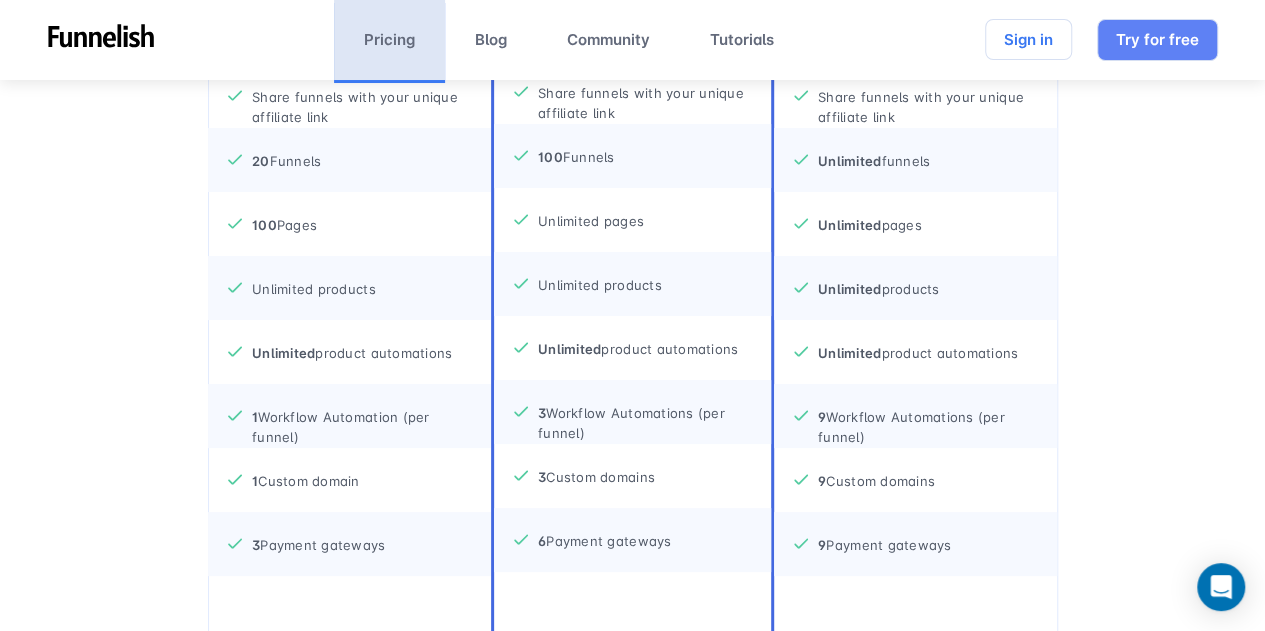 scroll, scrollTop: 887, scrollLeft: 0, axis: vertical 